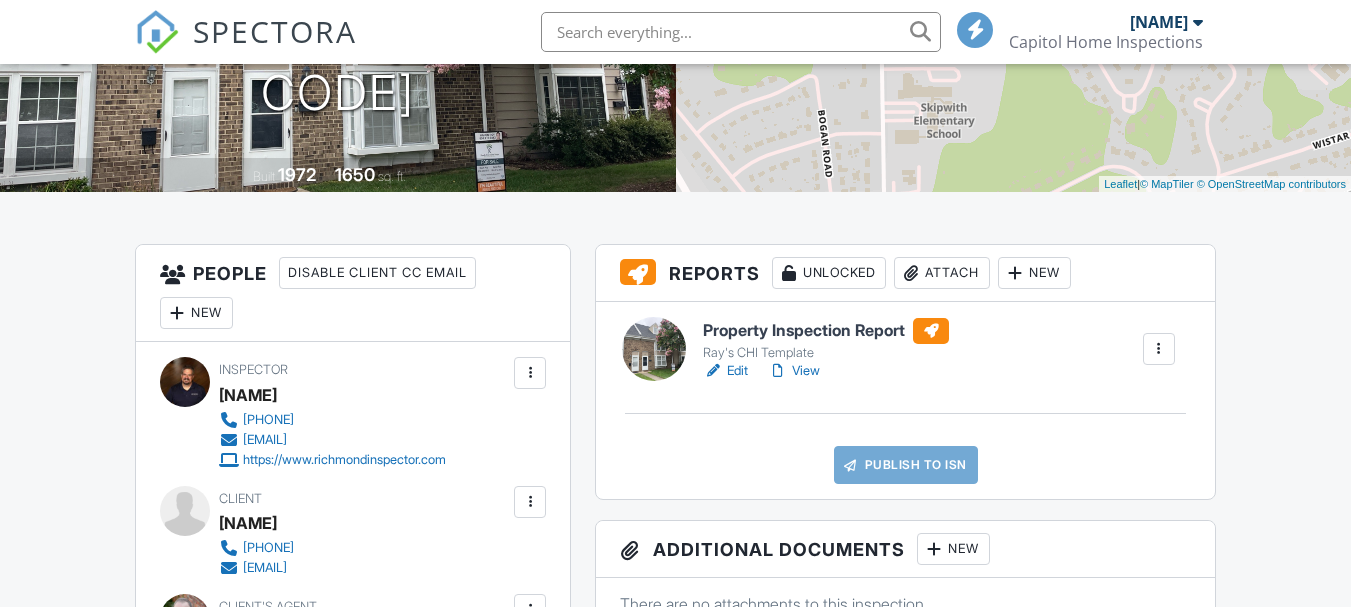 scroll, scrollTop: 342, scrollLeft: 0, axis: vertical 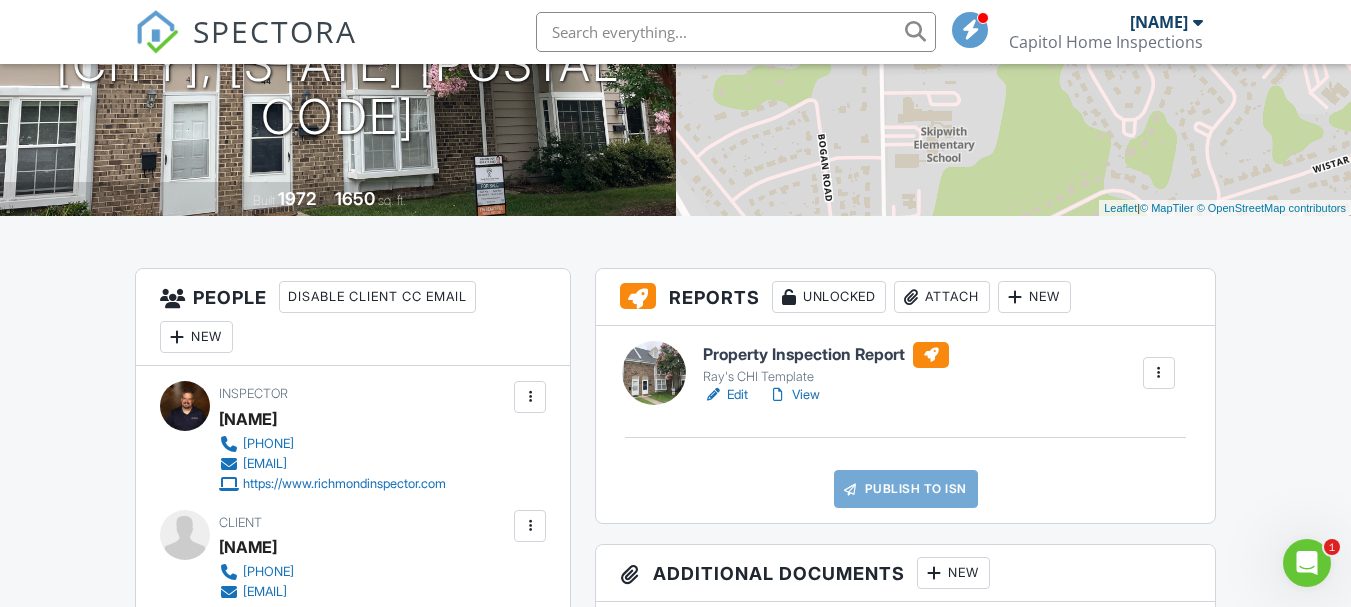 click on "View" at bounding box center (794, 395) 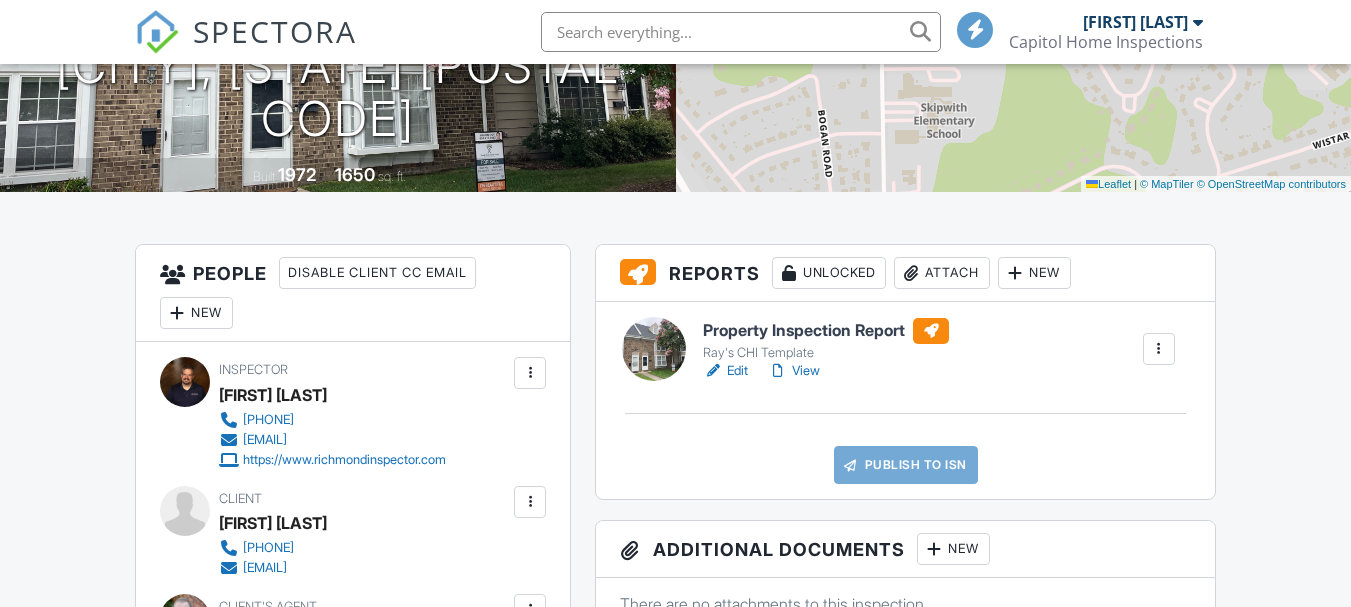 scroll, scrollTop: 318, scrollLeft: 0, axis: vertical 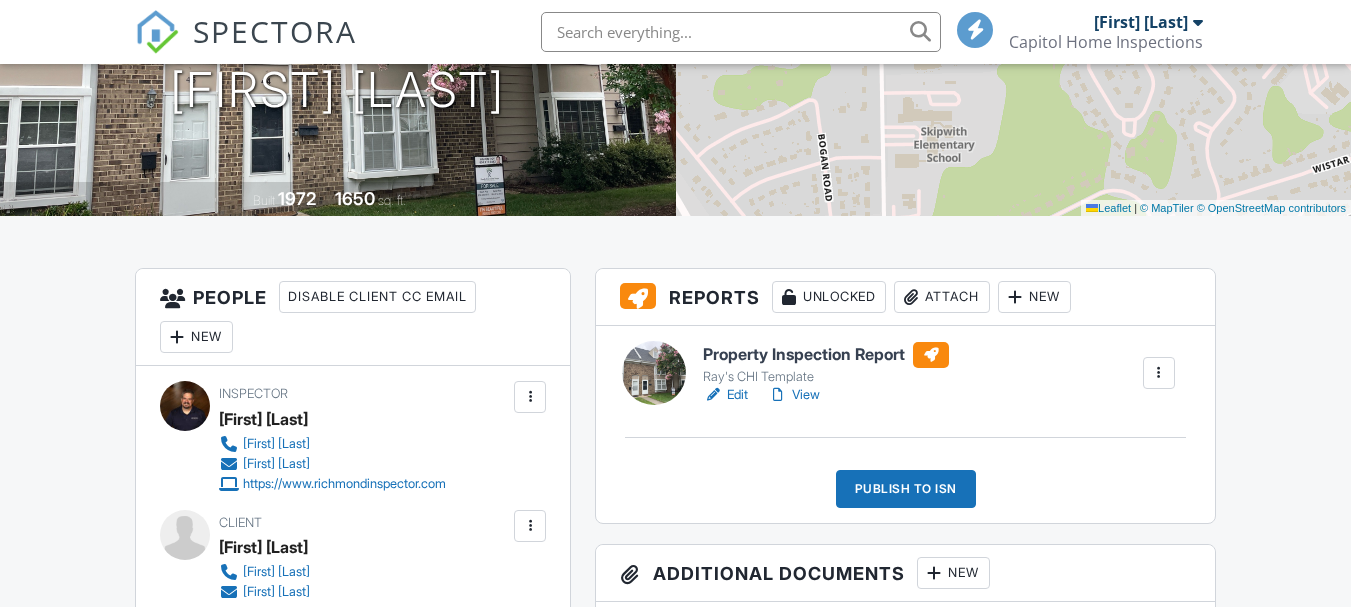 click on "Publish to ISN" at bounding box center (906, 489) 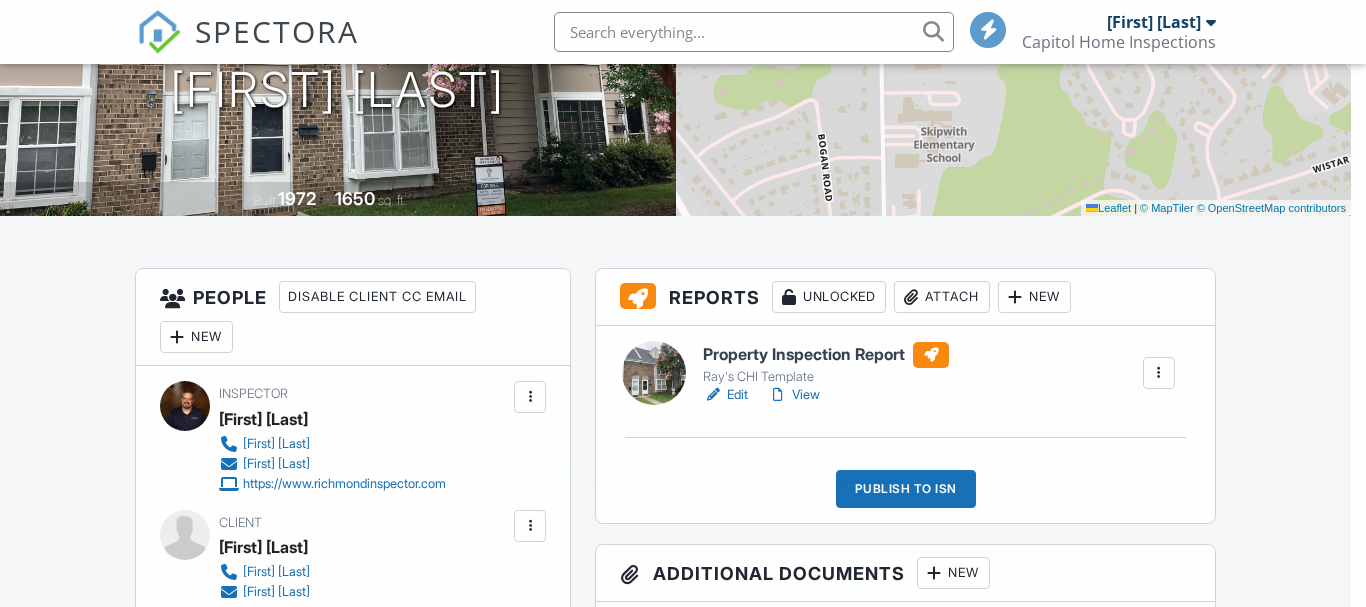 scroll, scrollTop: 0, scrollLeft: 0, axis: both 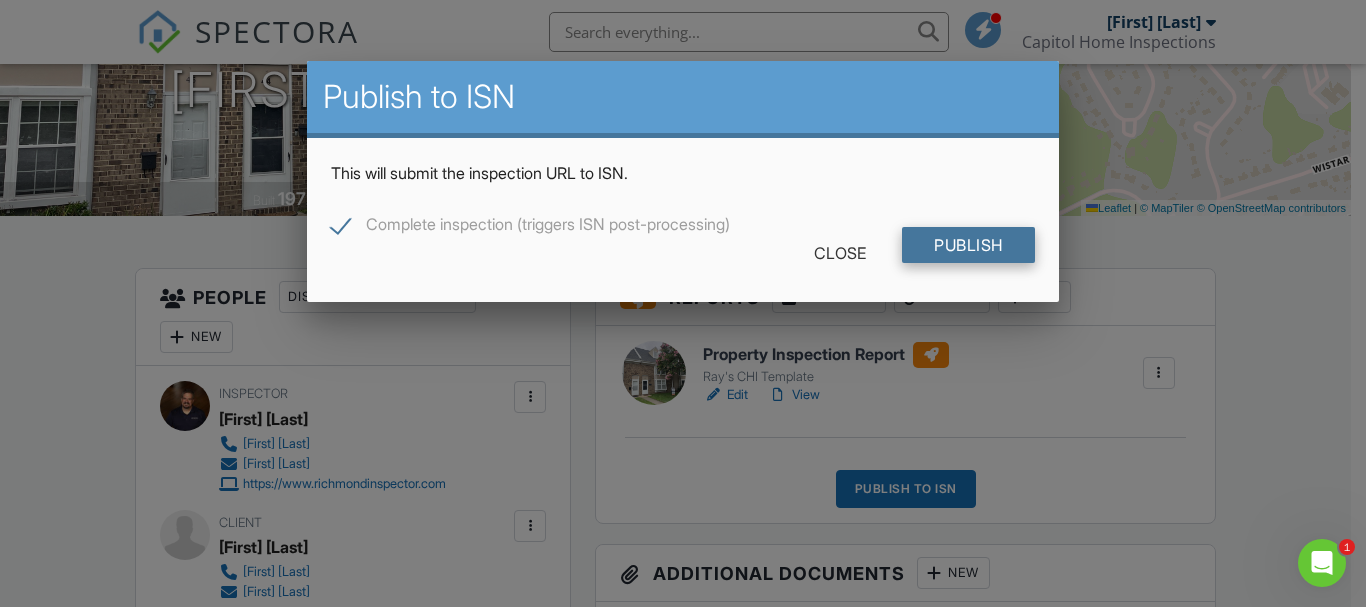 click on "Publish" at bounding box center [968, 245] 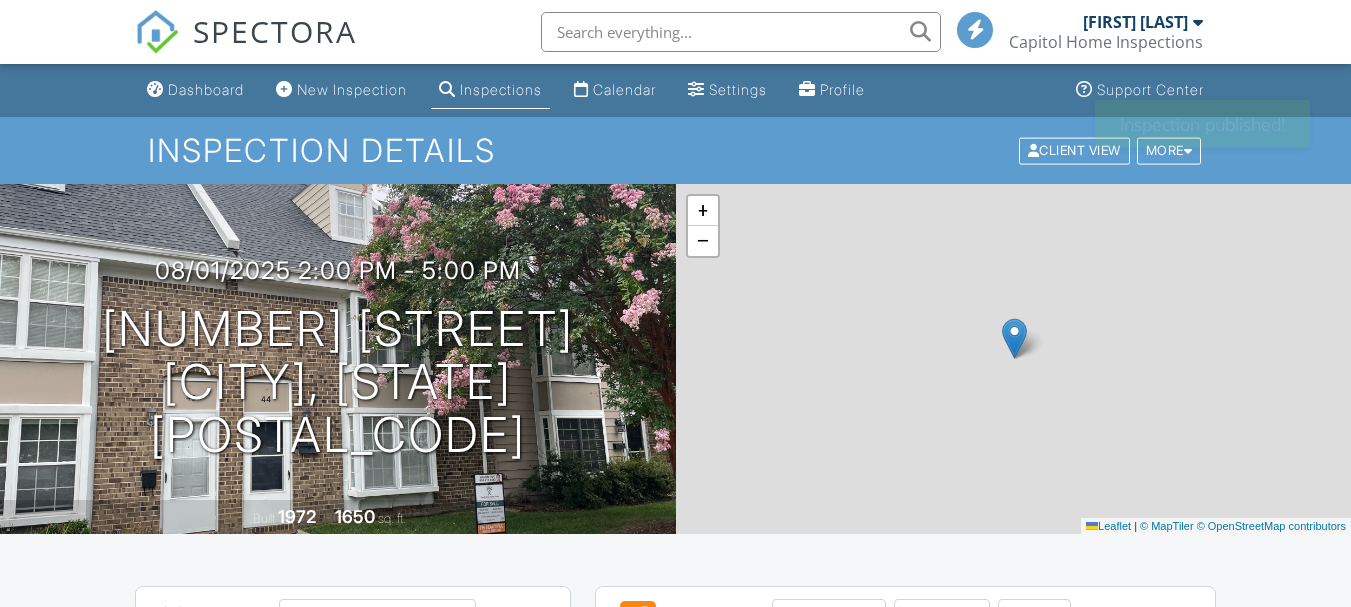 scroll, scrollTop: 0, scrollLeft: 0, axis: both 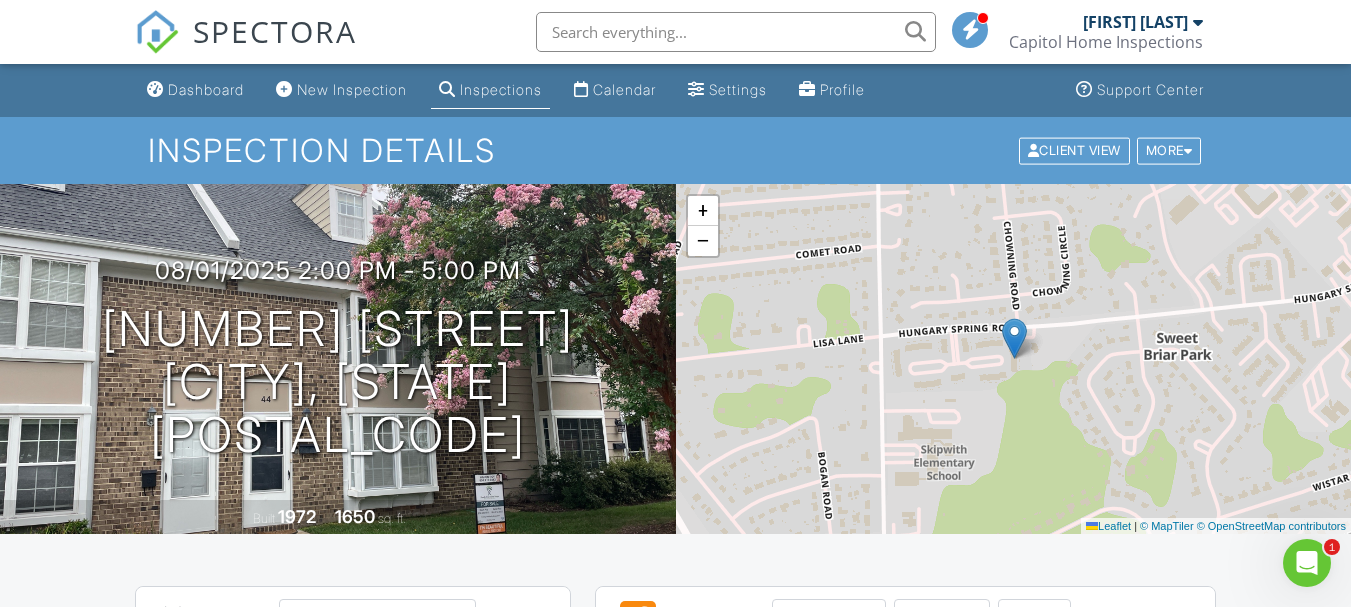 click on "+ −  Leaflet   |   © MapTiler   © OpenStreetMap contributors" at bounding box center (1014, 359) 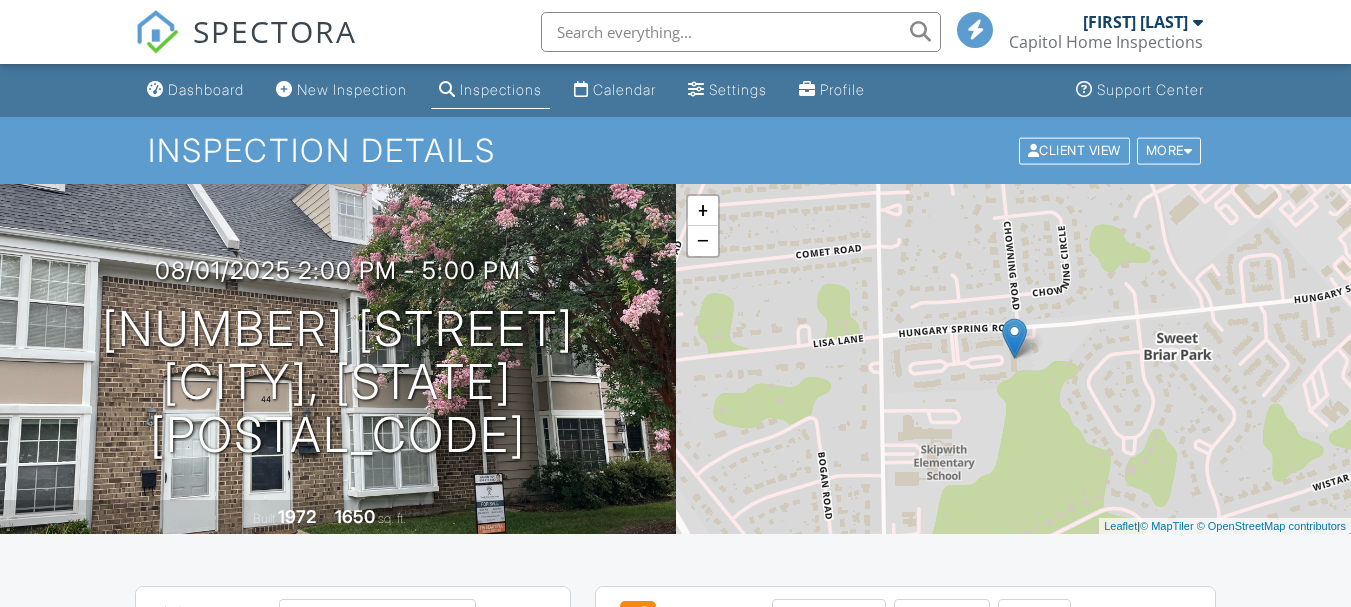 scroll, scrollTop: 0, scrollLeft: 0, axis: both 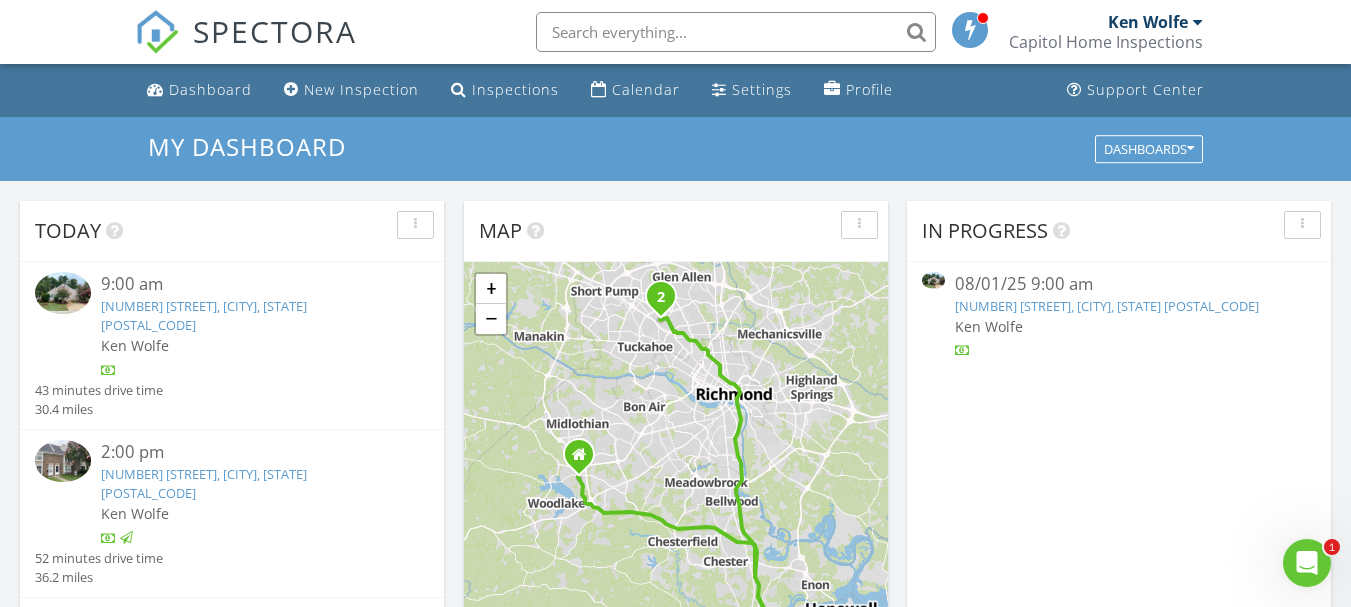 click on "[NUMBER] [STREET], [CITY], [STATE] [POSTAL_CODE]" at bounding box center [204, 315] 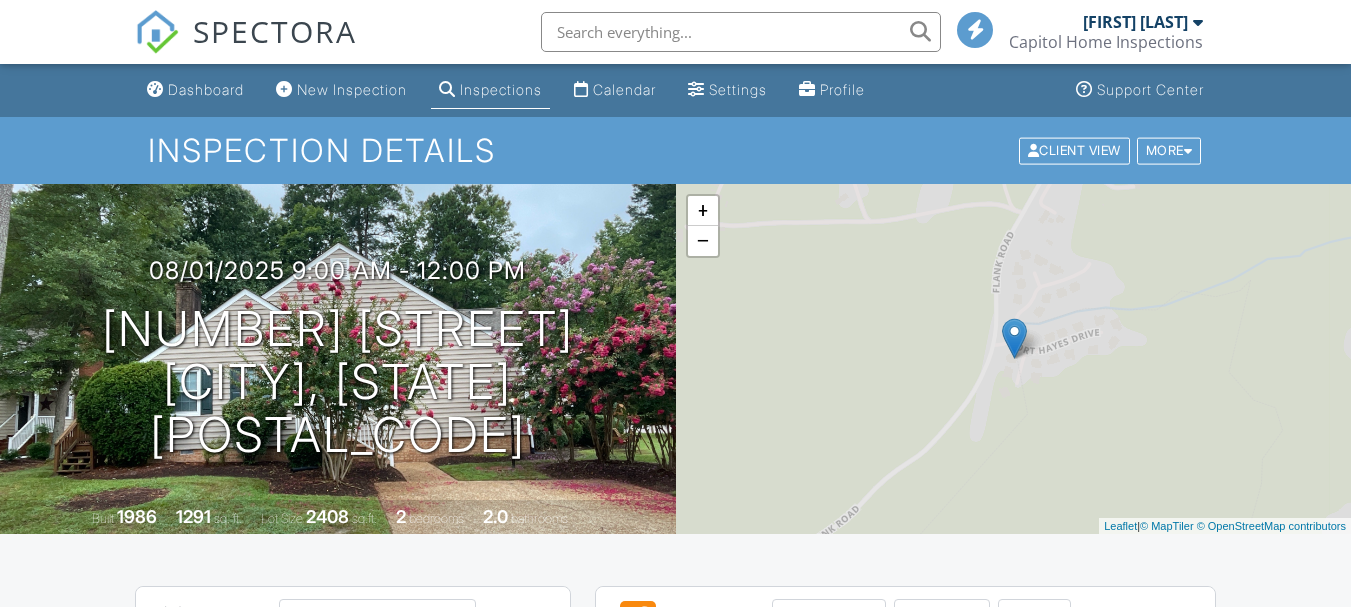scroll, scrollTop: 0, scrollLeft: 0, axis: both 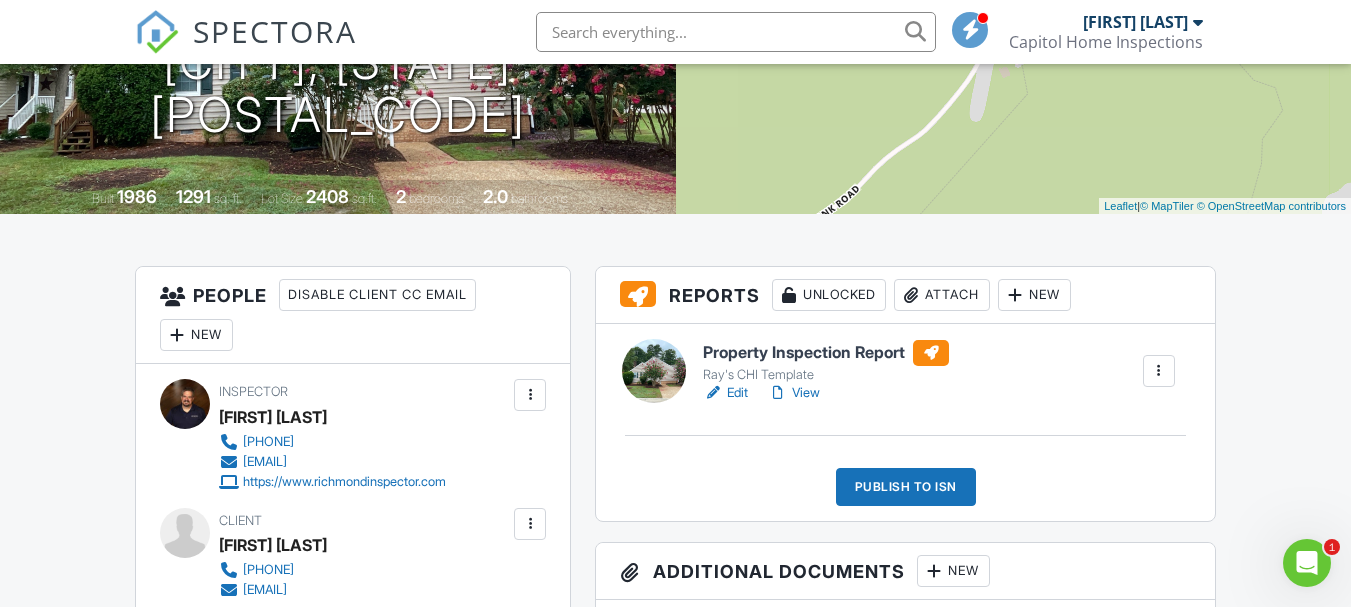 click on "View" at bounding box center [794, 393] 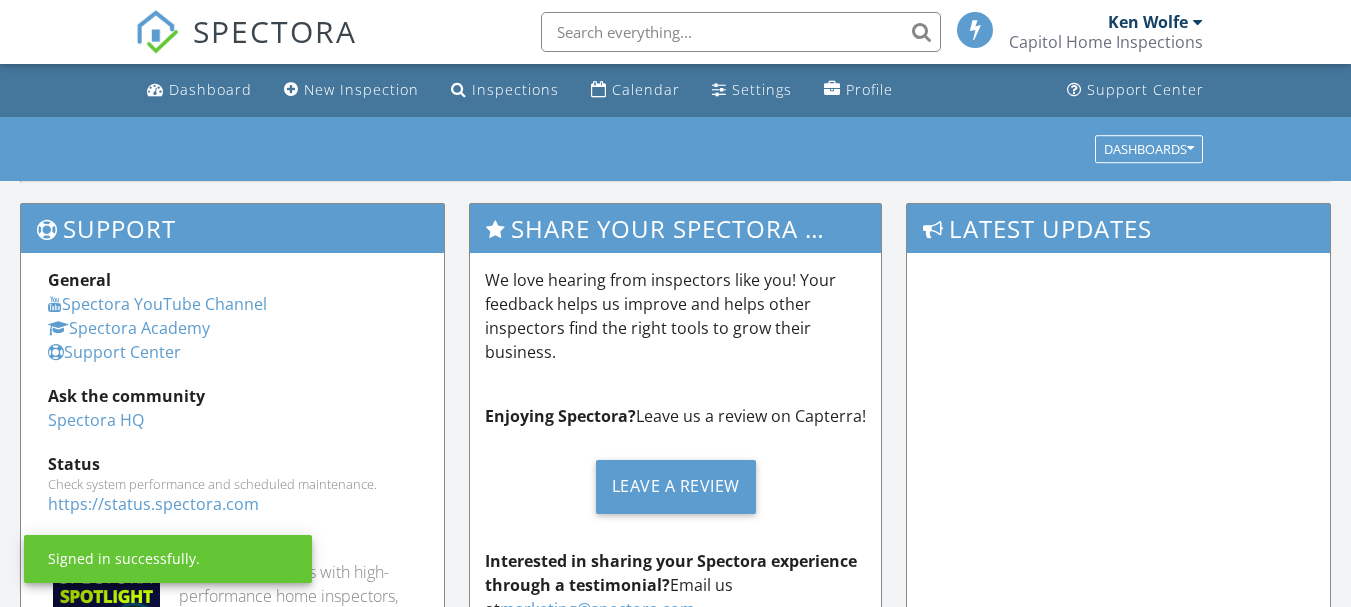 scroll, scrollTop: 0, scrollLeft: 0, axis: both 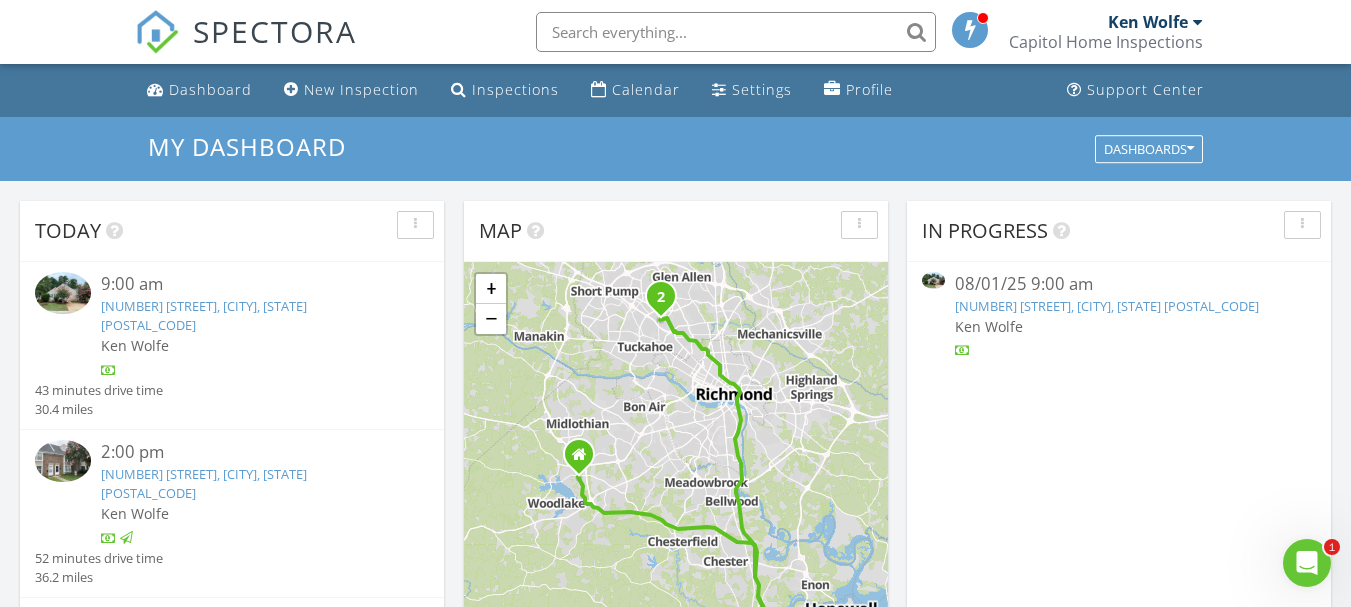 click on "9701 Bunker Ct, Petersburg, VA 23805" at bounding box center [204, 315] 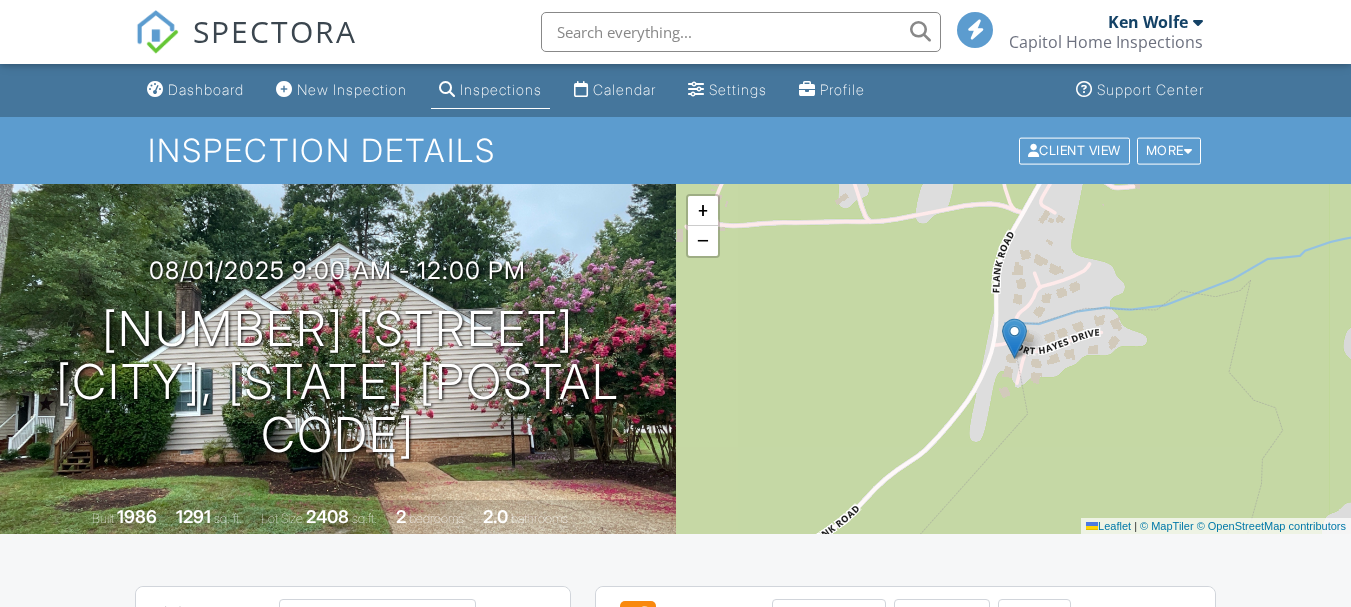 scroll, scrollTop: 0, scrollLeft: 0, axis: both 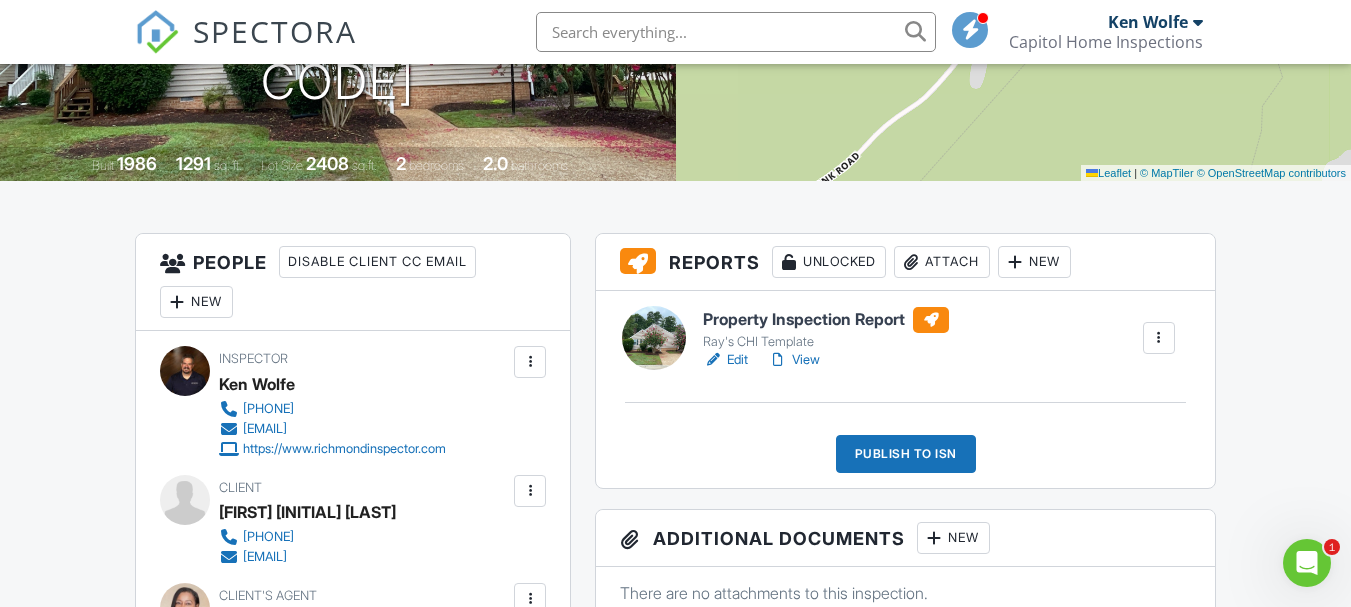 click on "Publish to ISN" at bounding box center (906, 454) 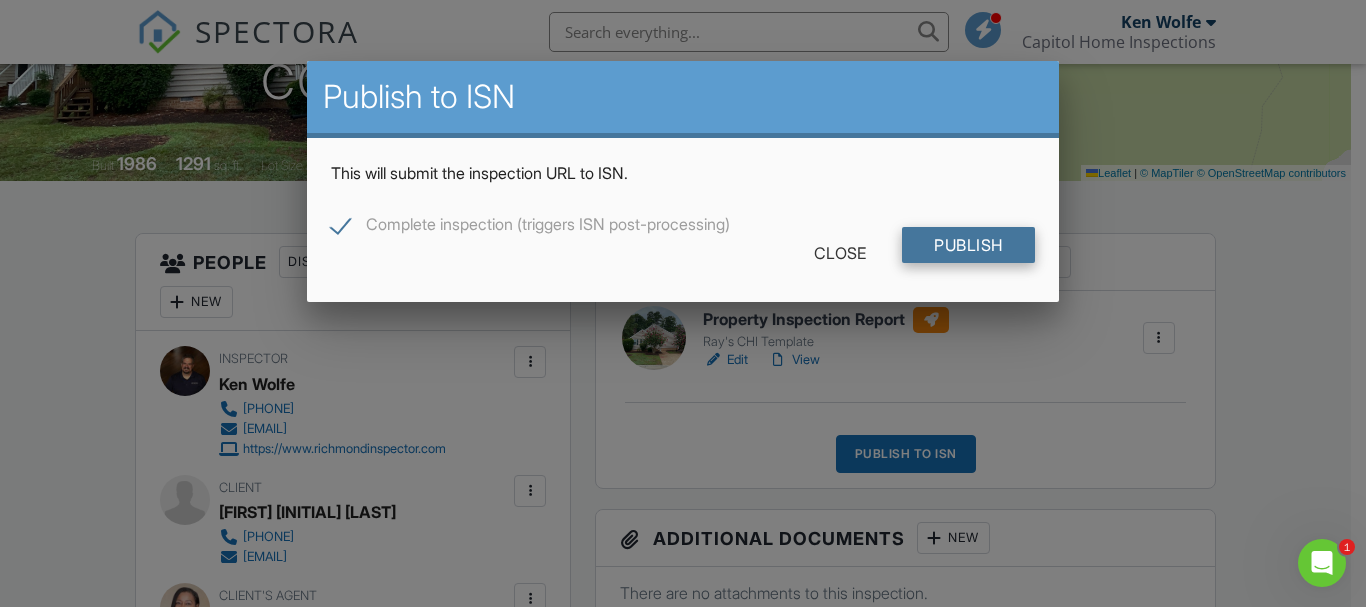click on "Publish" at bounding box center (968, 245) 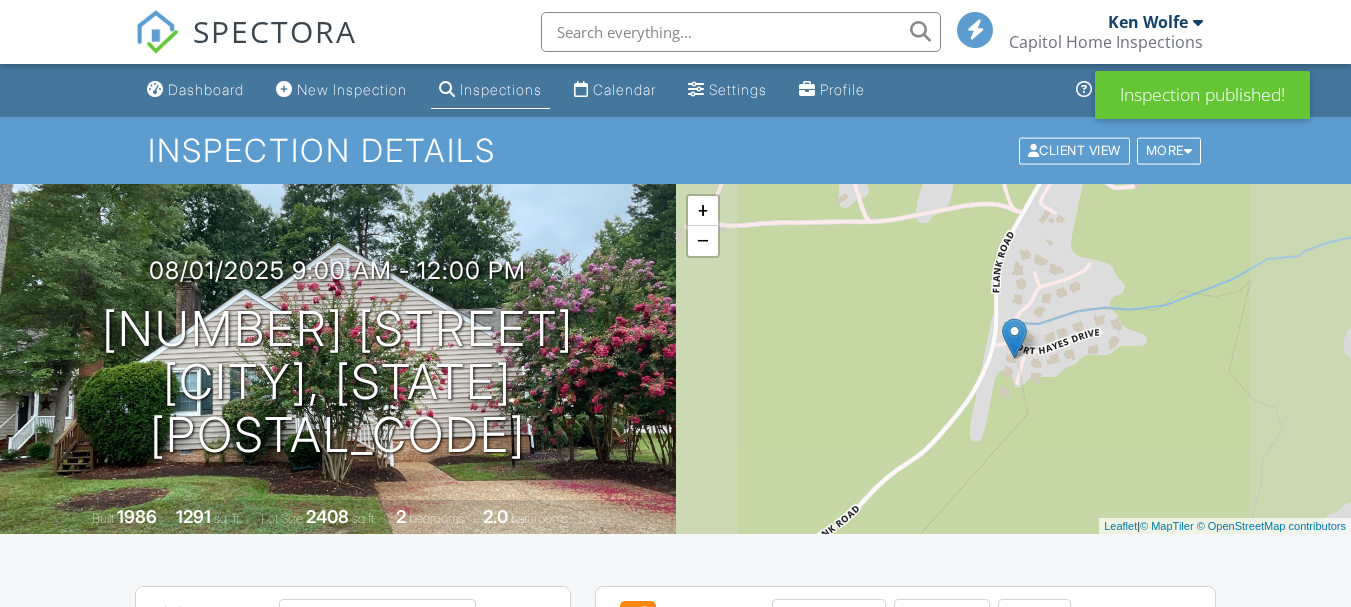 scroll, scrollTop: 0, scrollLeft: 0, axis: both 